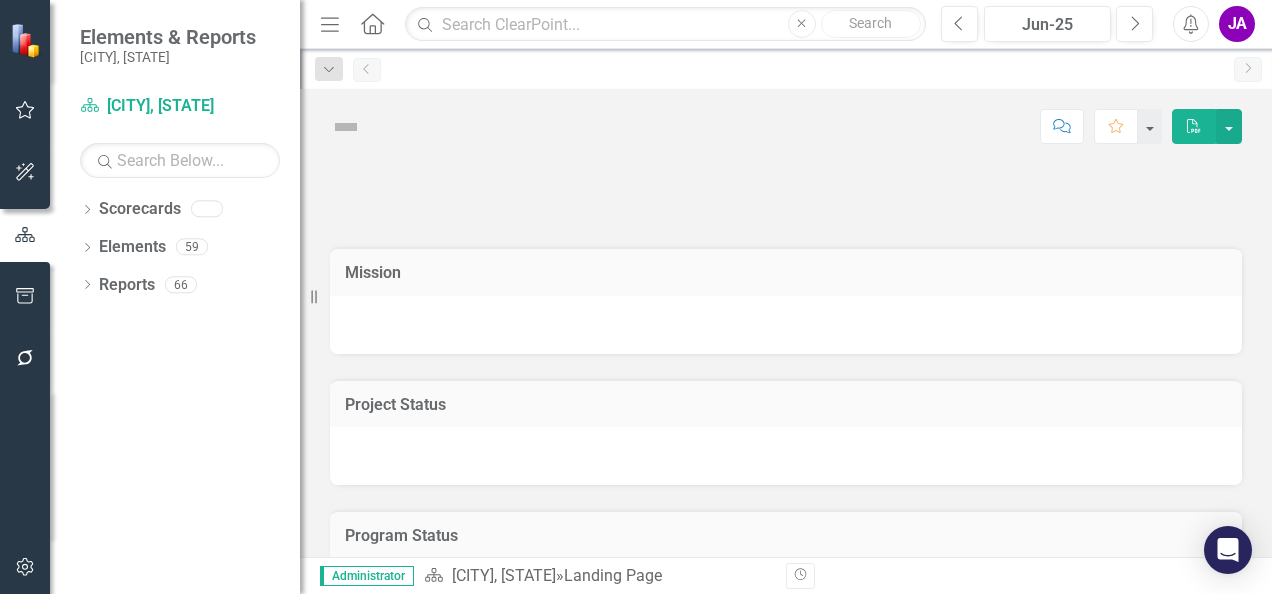 scroll, scrollTop: 0, scrollLeft: 0, axis: both 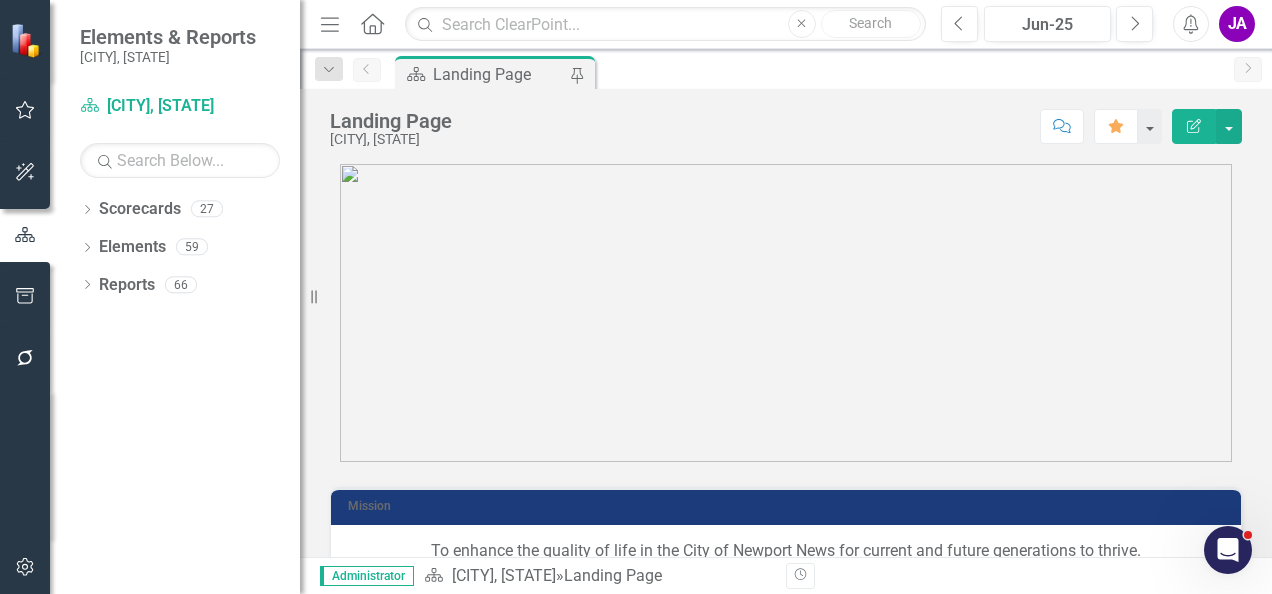 click at bounding box center (25, 568) 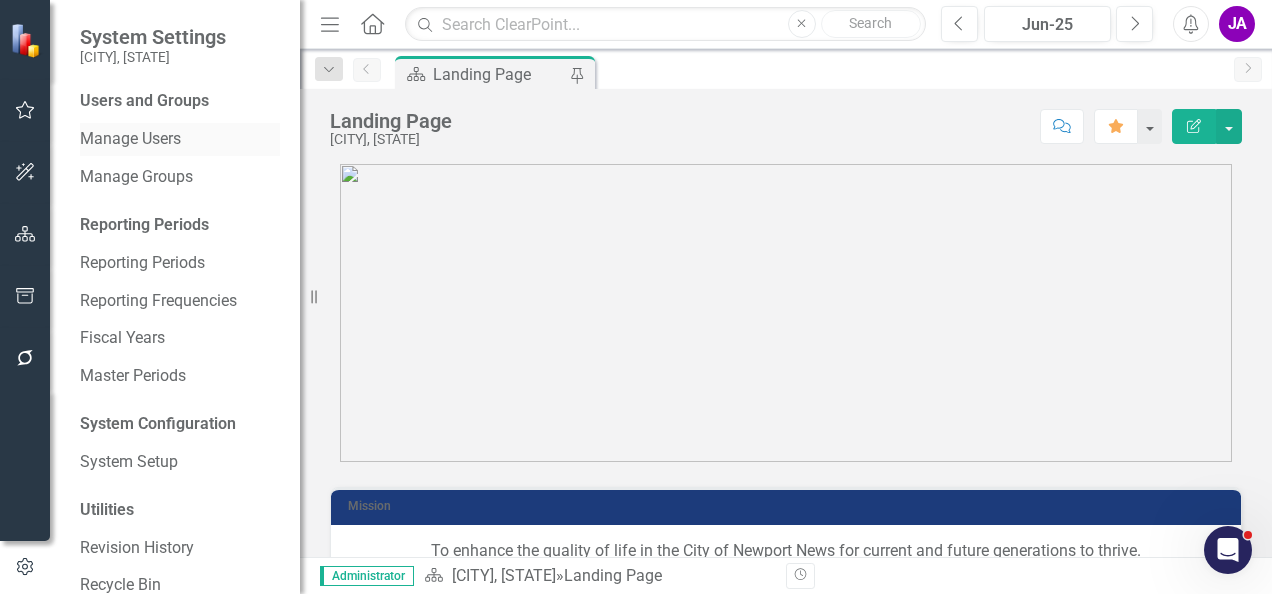 click on "Manage Users" at bounding box center [180, 139] 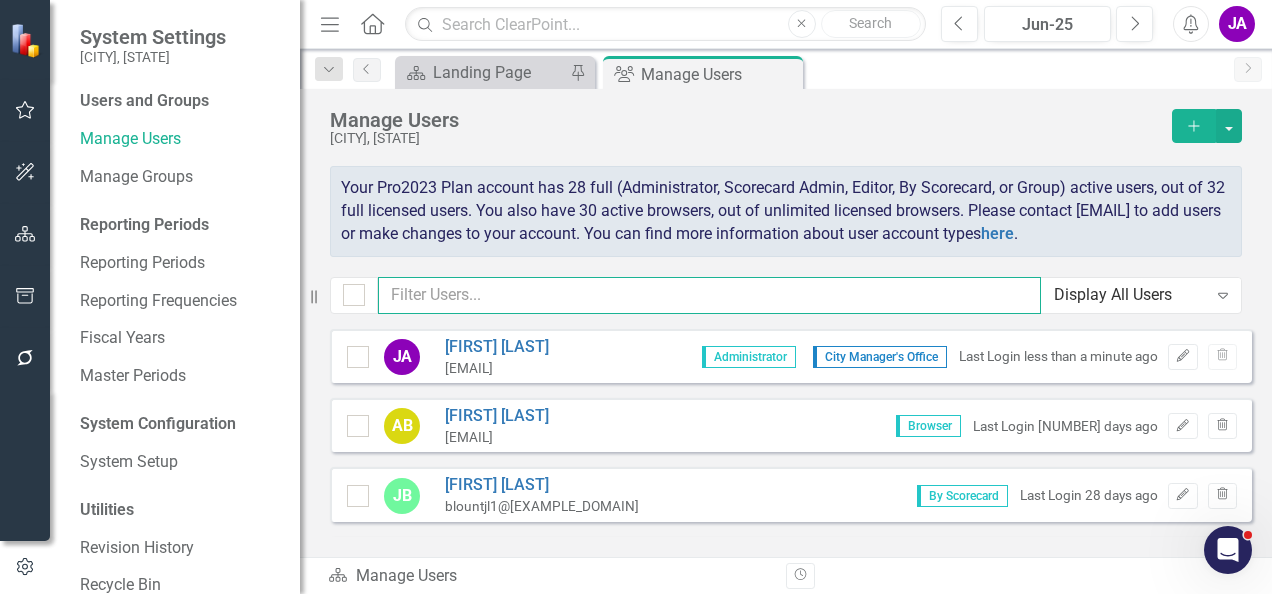 click at bounding box center (709, 295) 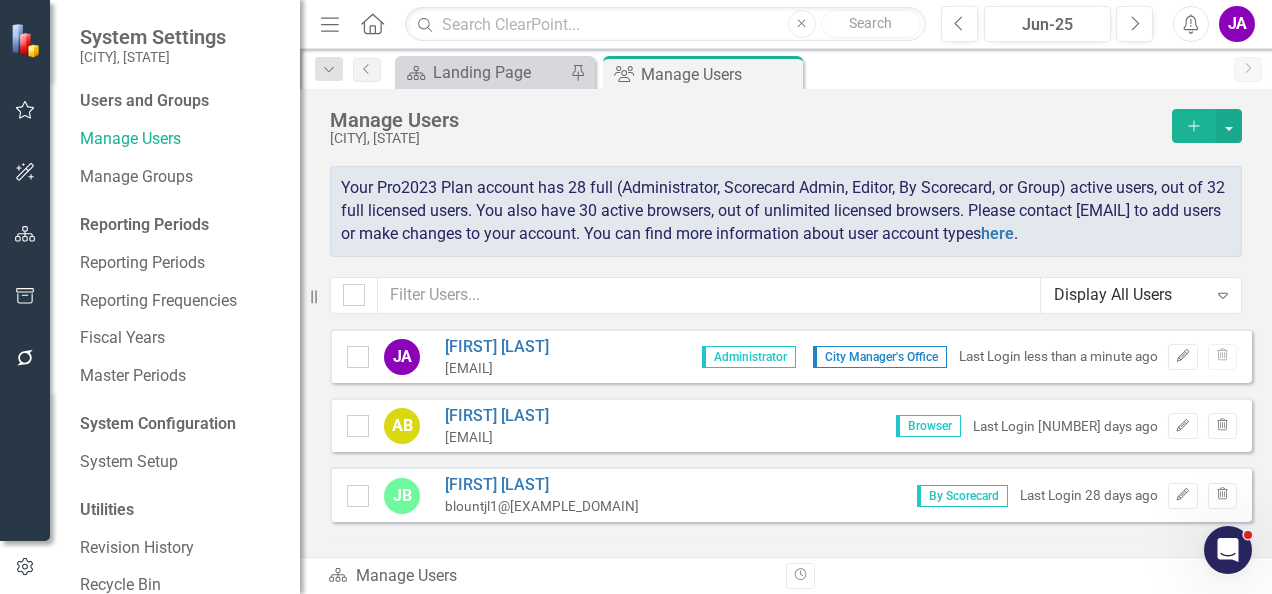 click on "Add" at bounding box center [1194, 126] 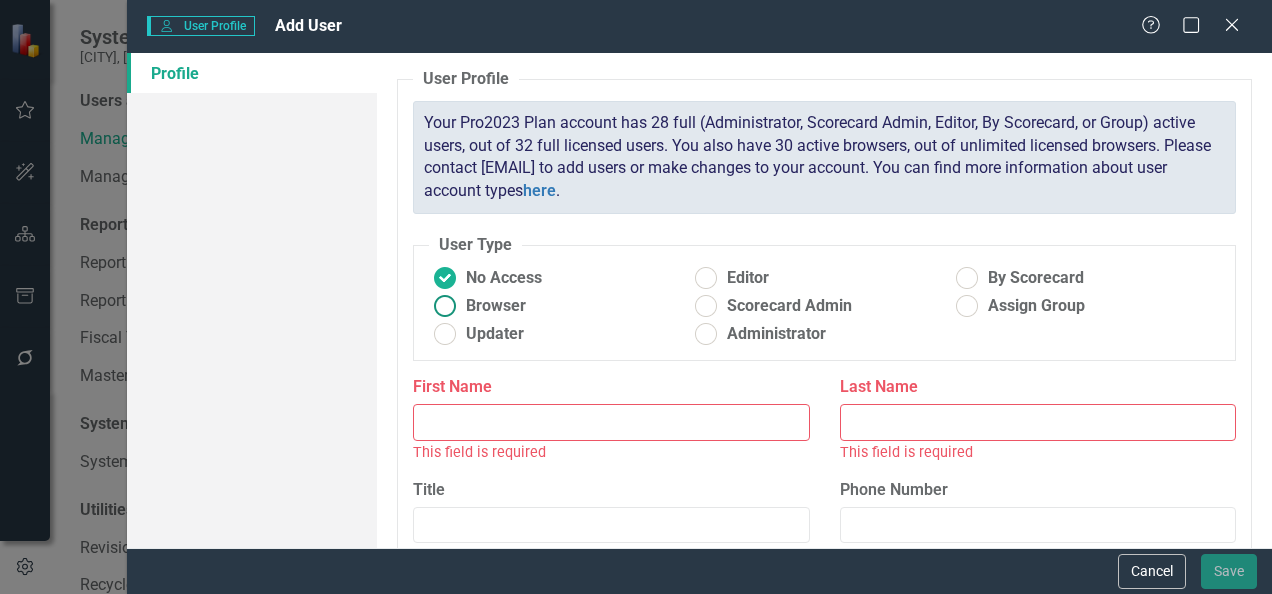 click on "Browser" at bounding box center [504, 278] 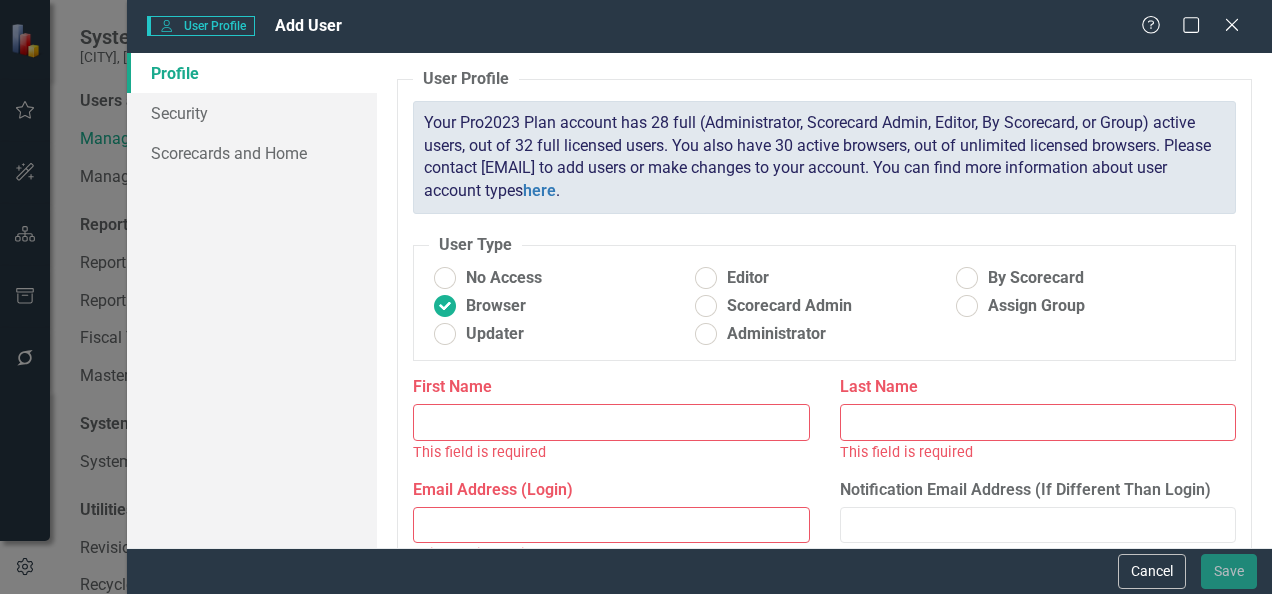 click on "First Name" at bounding box center (611, 422) 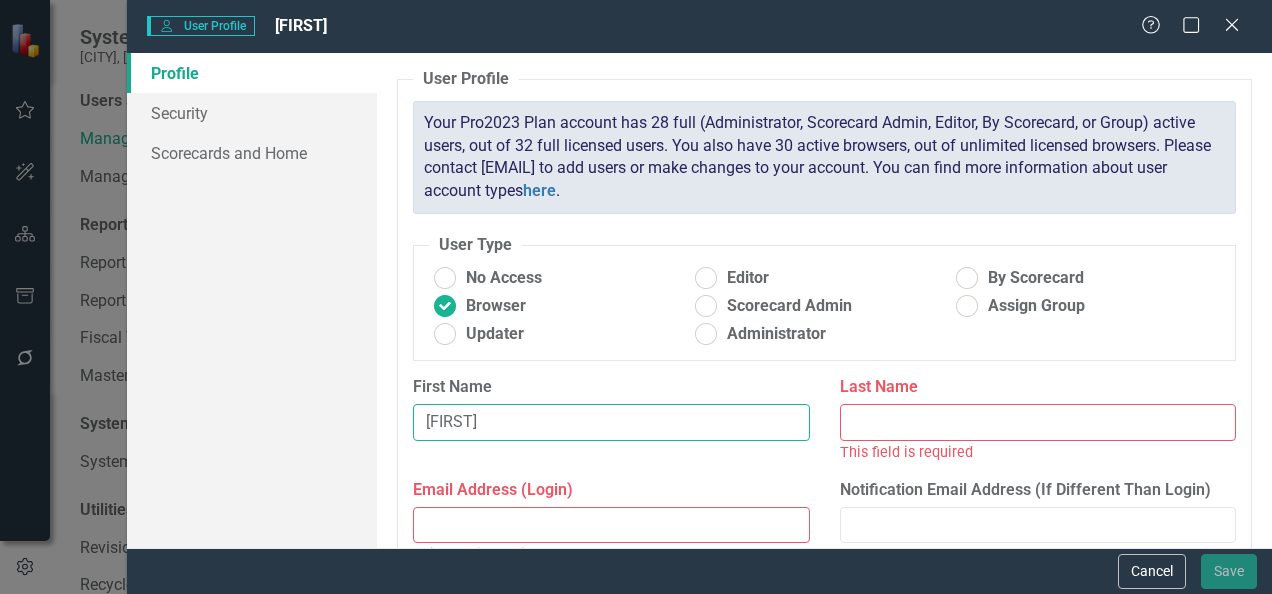 type on "[FIRST]" 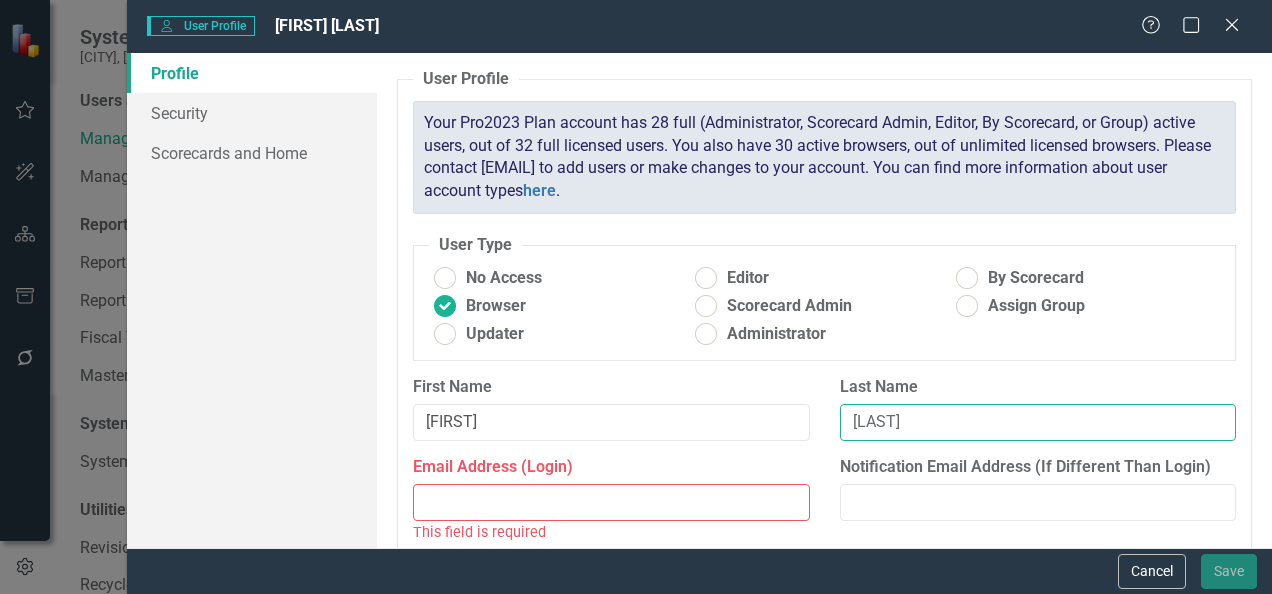 type on "[LAST]" 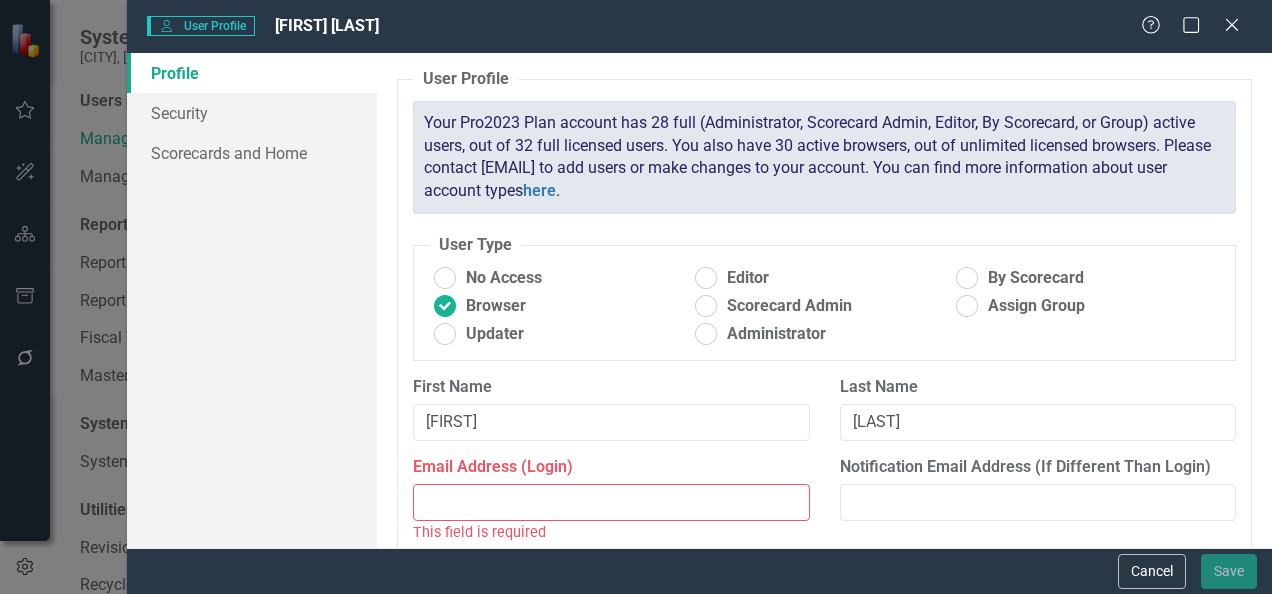 click on "Email Address (Login)" at bounding box center [611, 502] 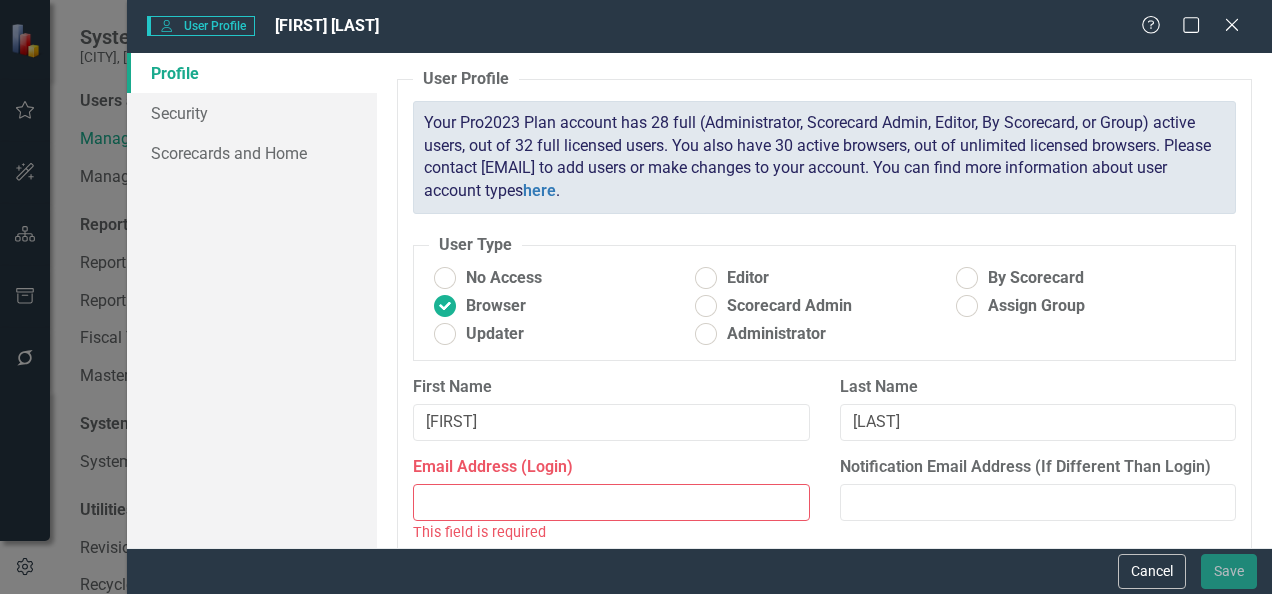 click on "Email Address (Login)" at bounding box center (611, 502) 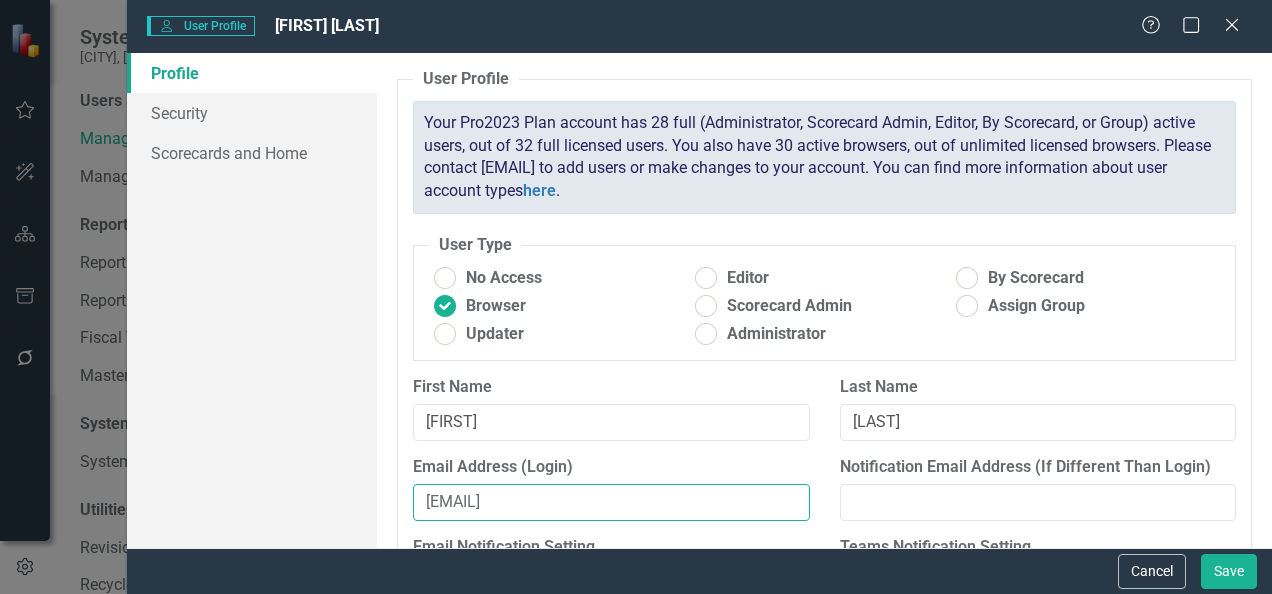 scroll, scrollTop: 336, scrollLeft: 0, axis: vertical 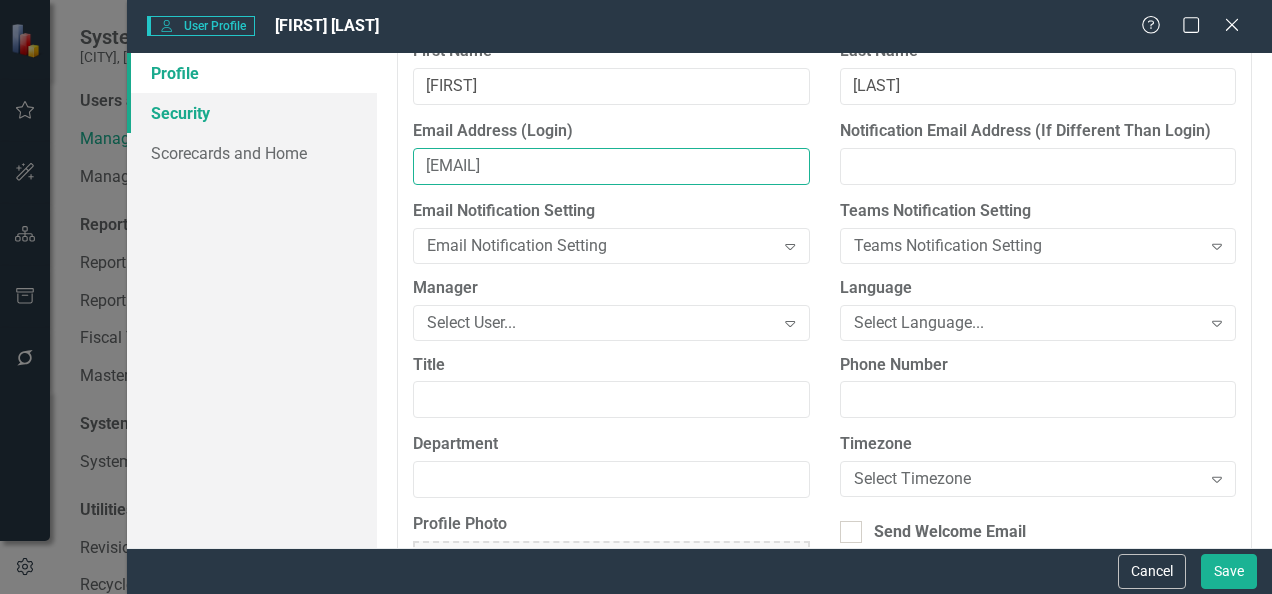 type on "[EMAIL]" 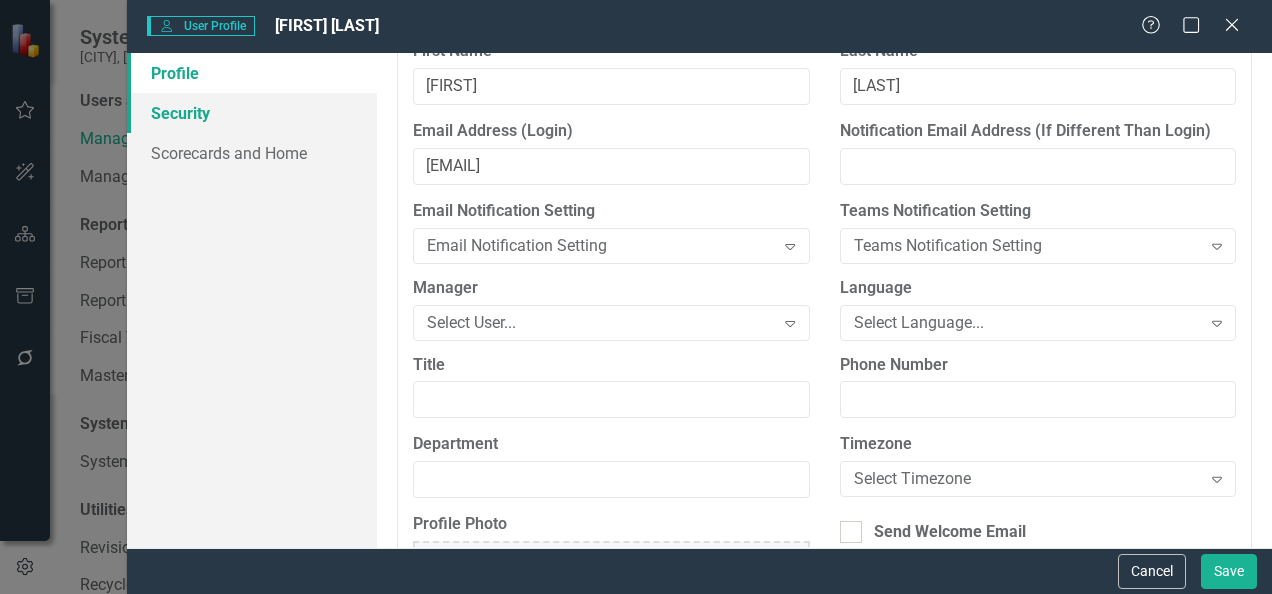click on "Security" at bounding box center [252, 113] 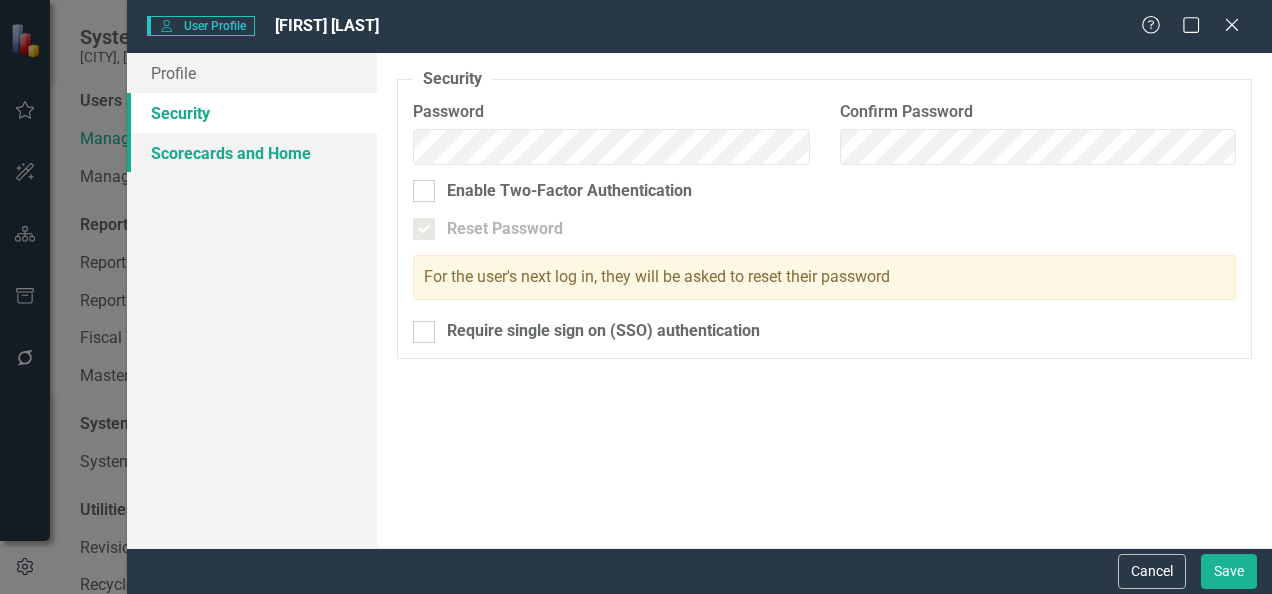 click on "Scorecards and Home" at bounding box center (252, 153) 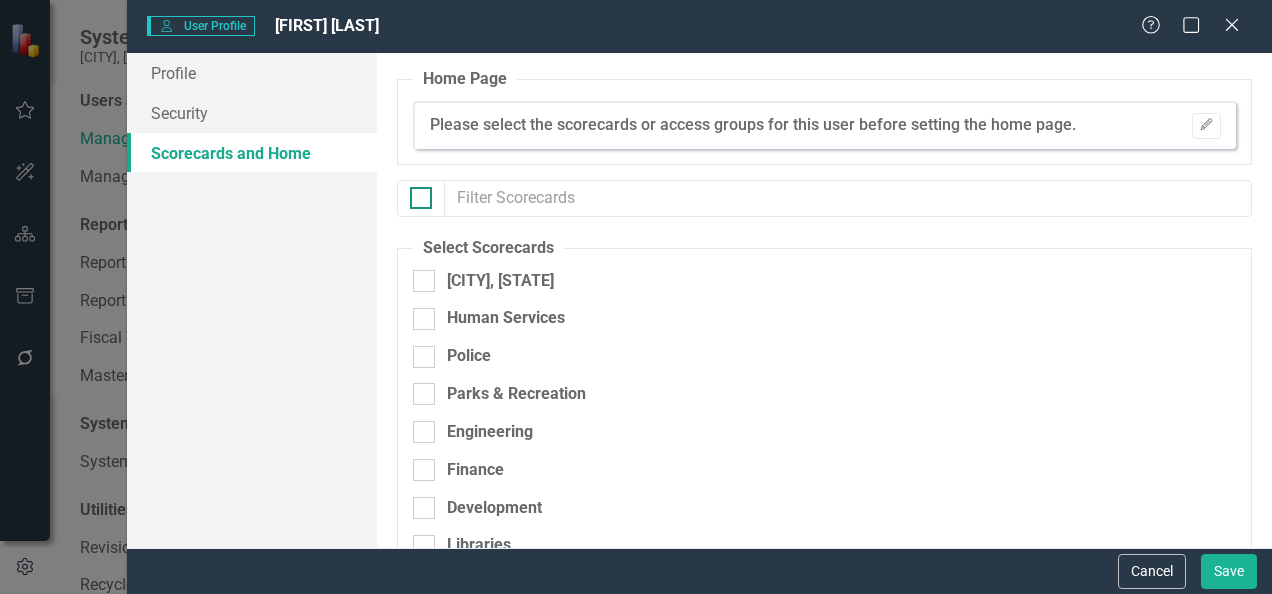 click at bounding box center [421, 198] 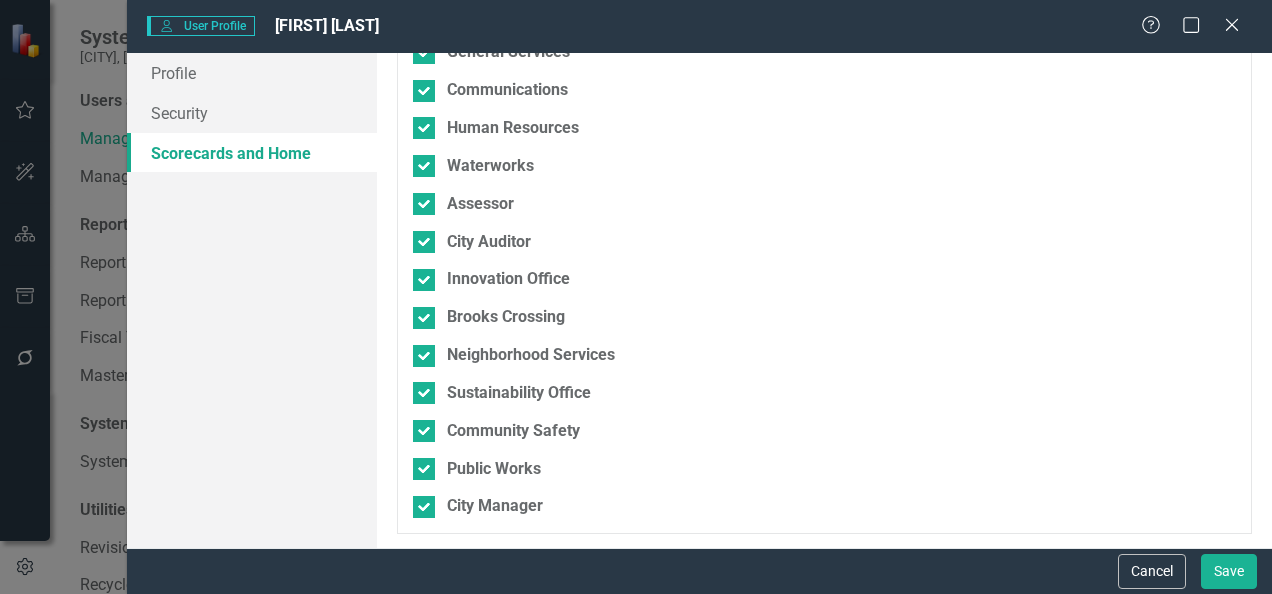 scroll, scrollTop: 0, scrollLeft: 0, axis: both 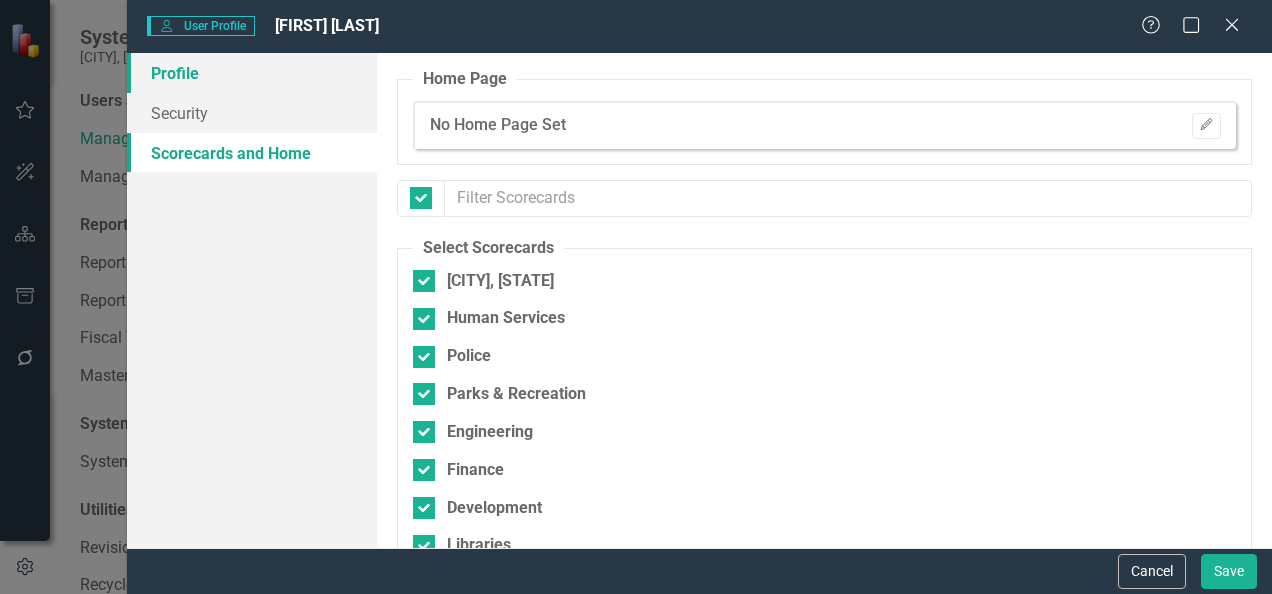 click on "Profile" at bounding box center (252, 73) 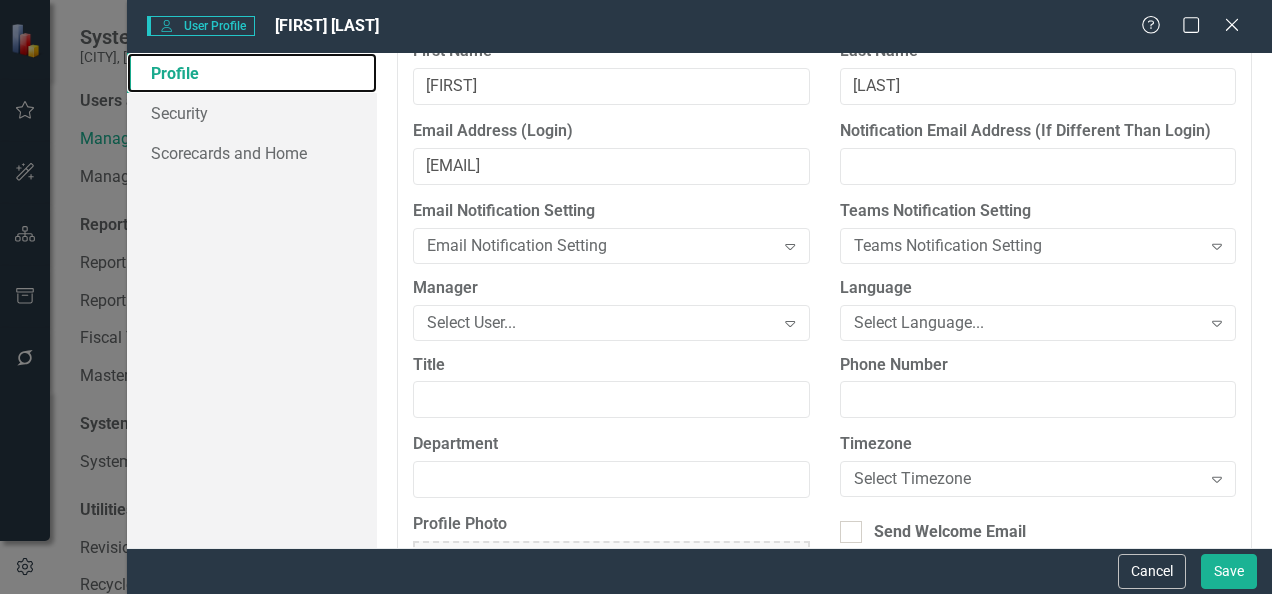 scroll, scrollTop: 465, scrollLeft: 0, axis: vertical 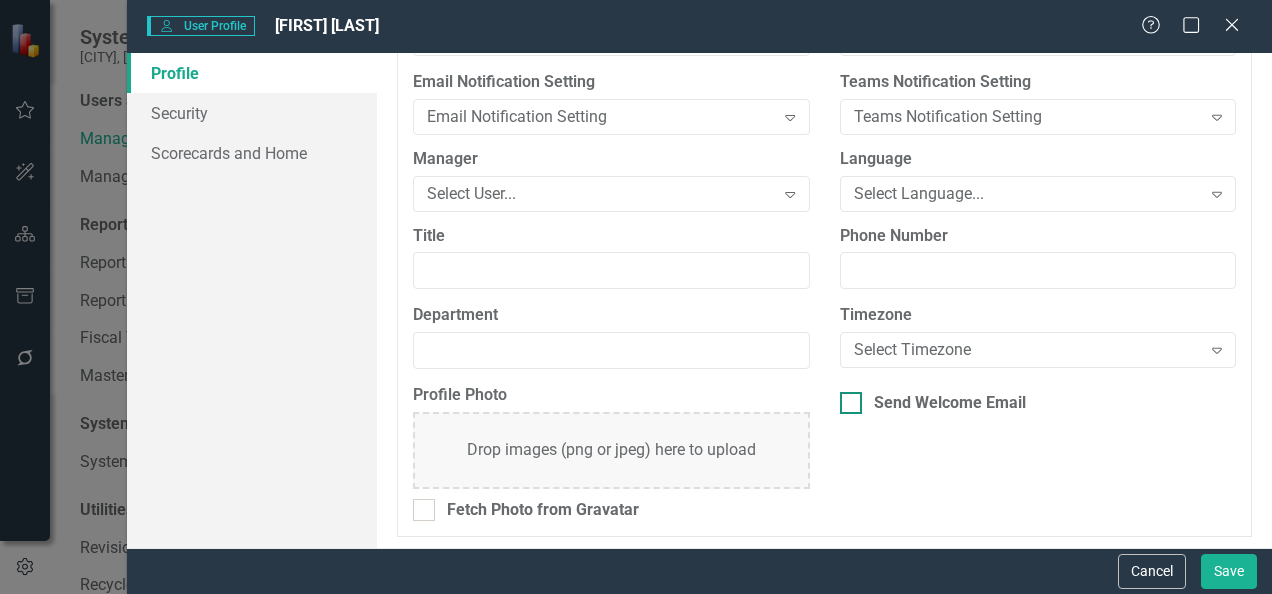 click at bounding box center (851, 403) 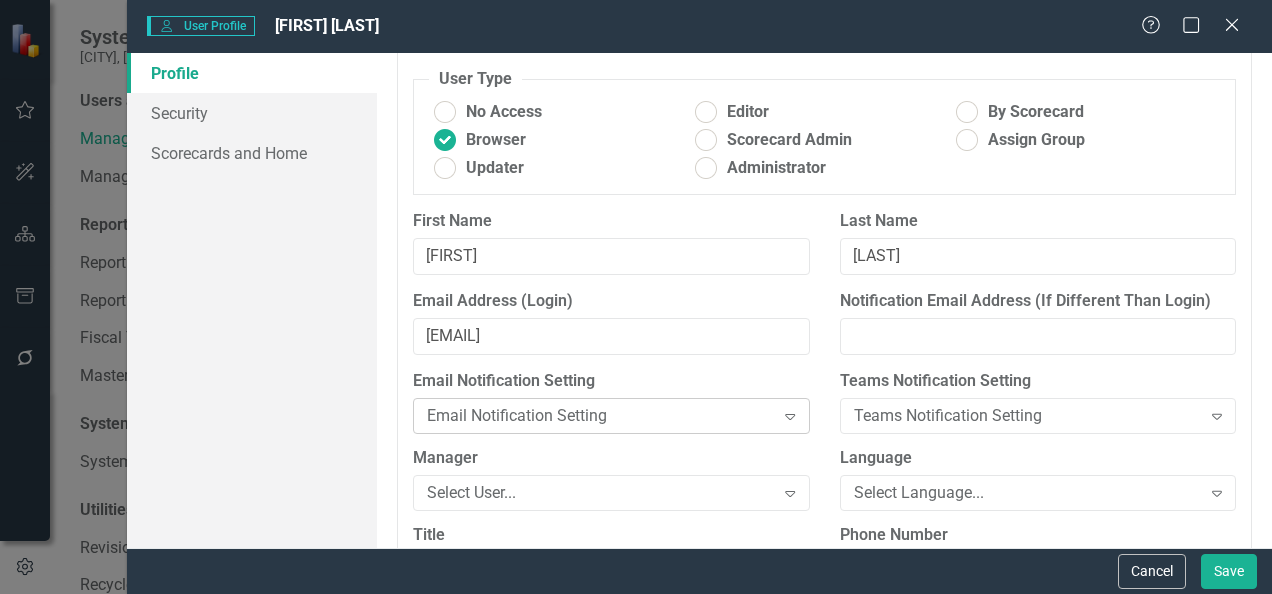 scroll, scrollTop: 147, scrollLeft: 0, axis: vertical 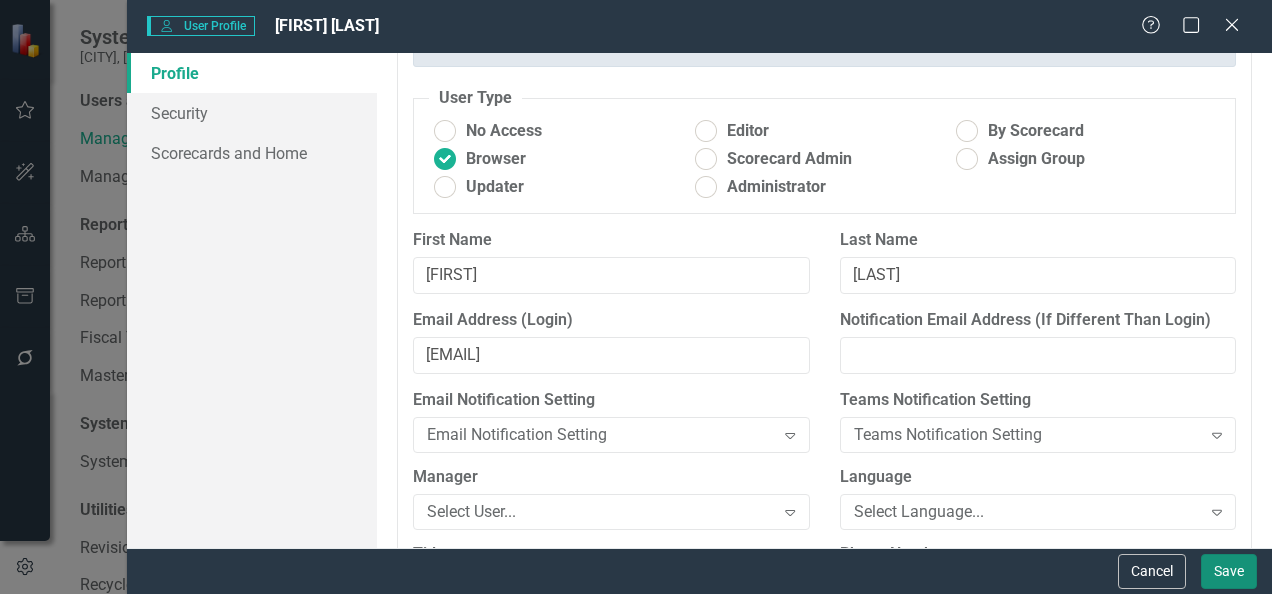 click on "Save" at bounding box center [1229, 571] 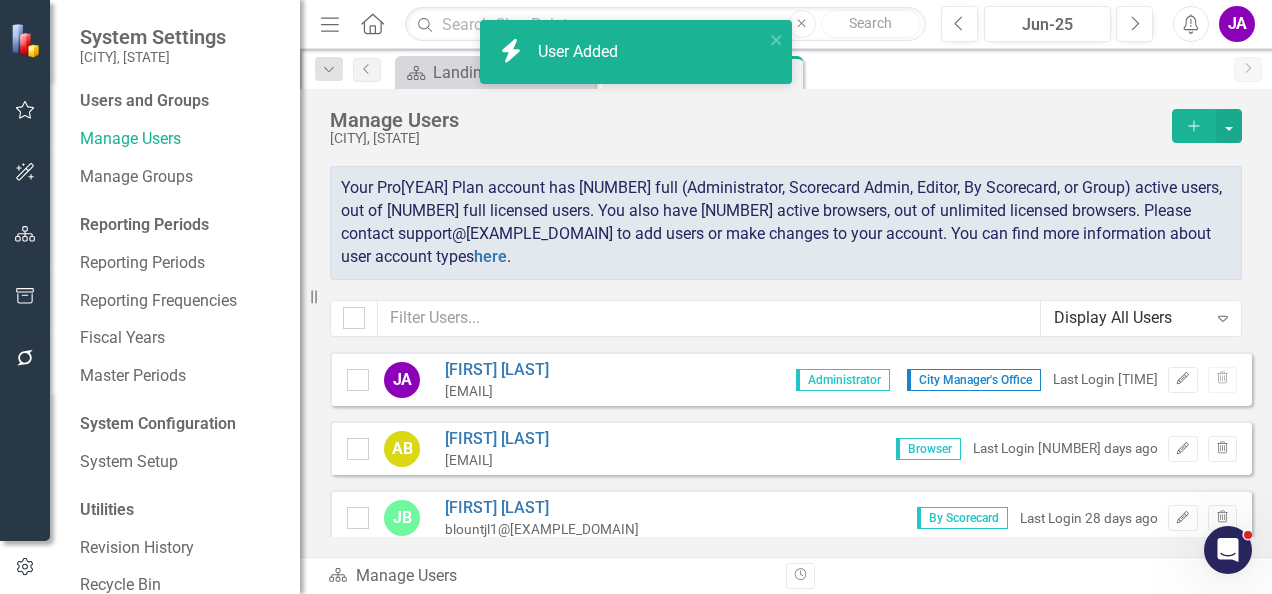 click at bounding box center [25, 235] 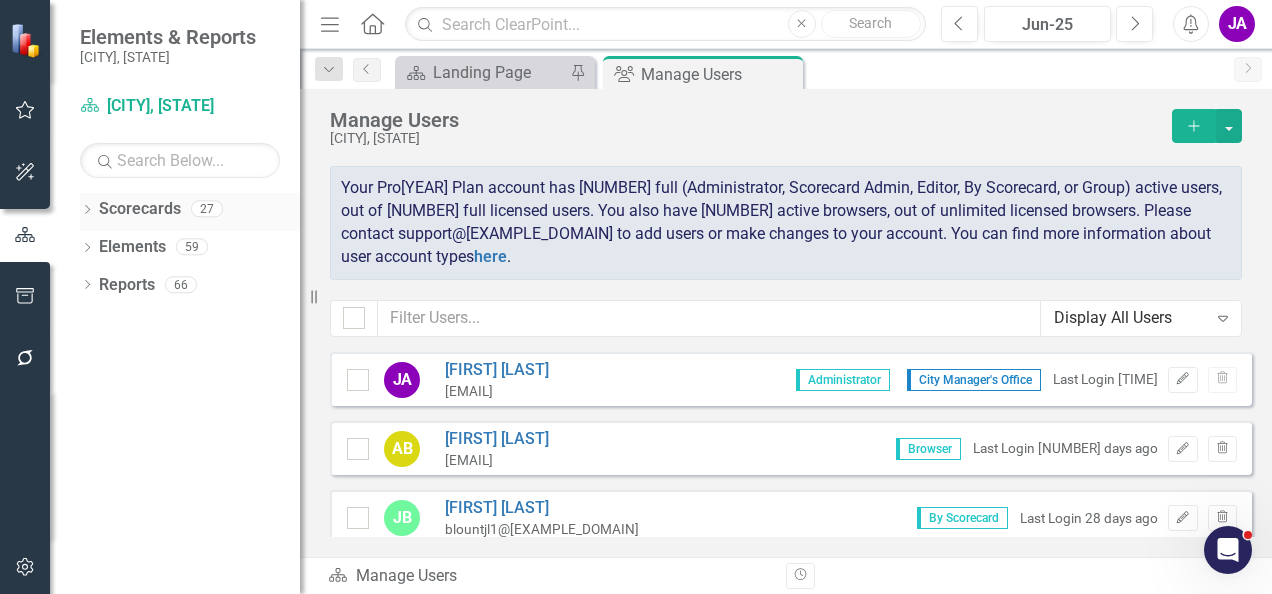 click on "Dropdown" at bounding box center (87, 211) 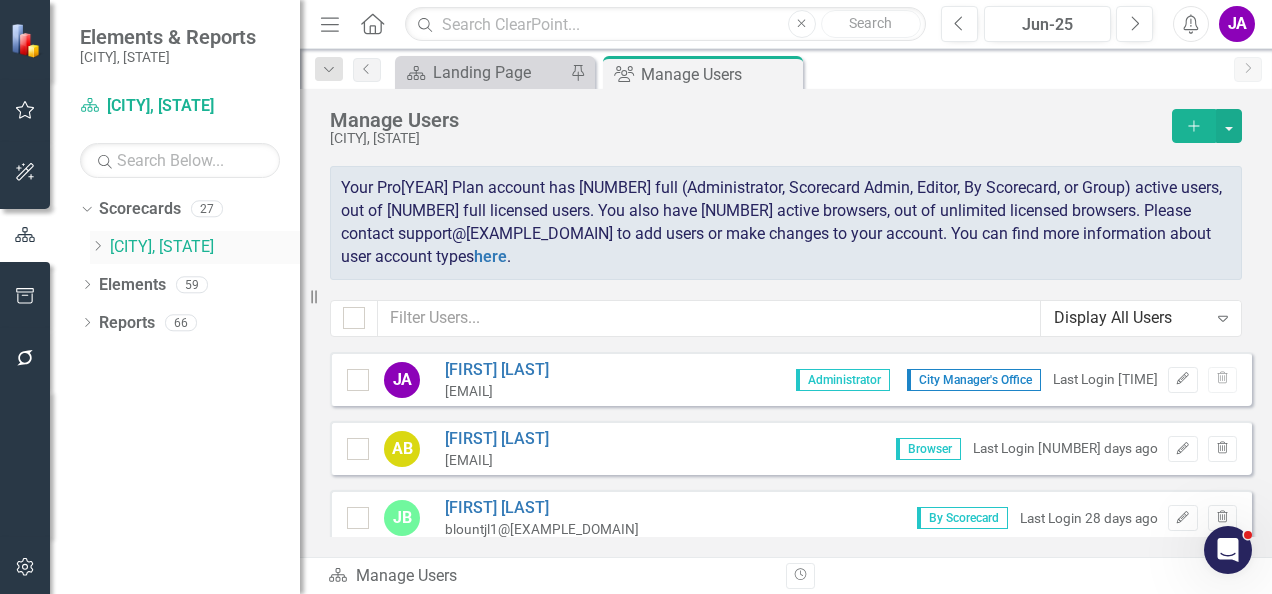 click on "Dropdown" at bounding box center (97, 246) 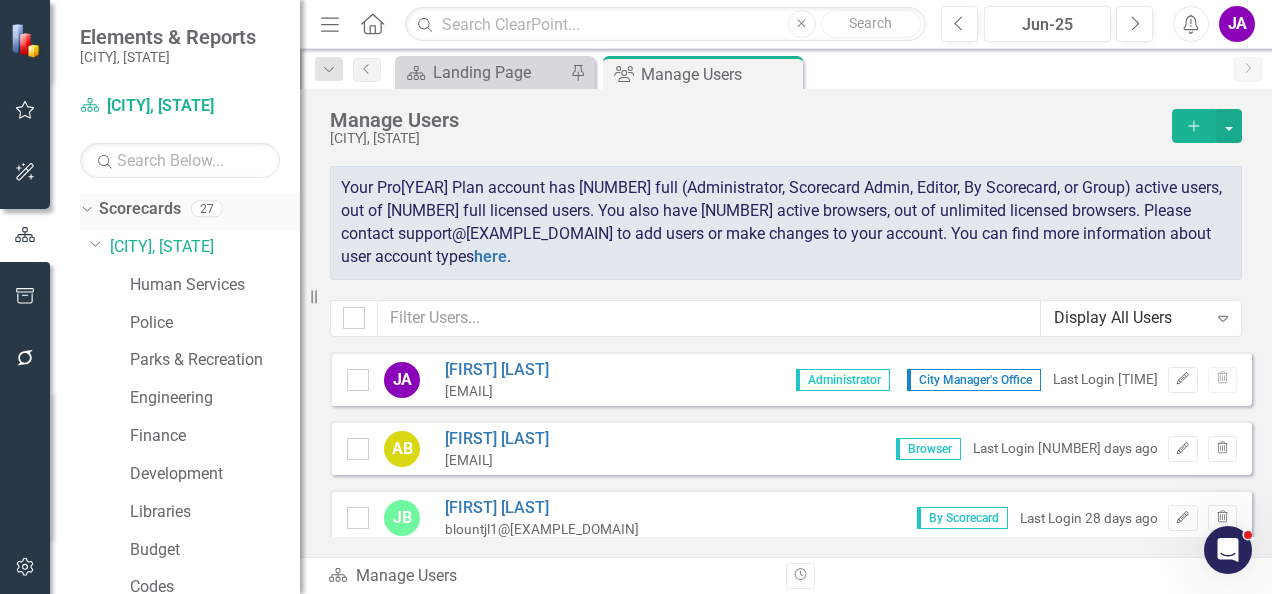click on "Scorecards" at bounding box center [140, 209] 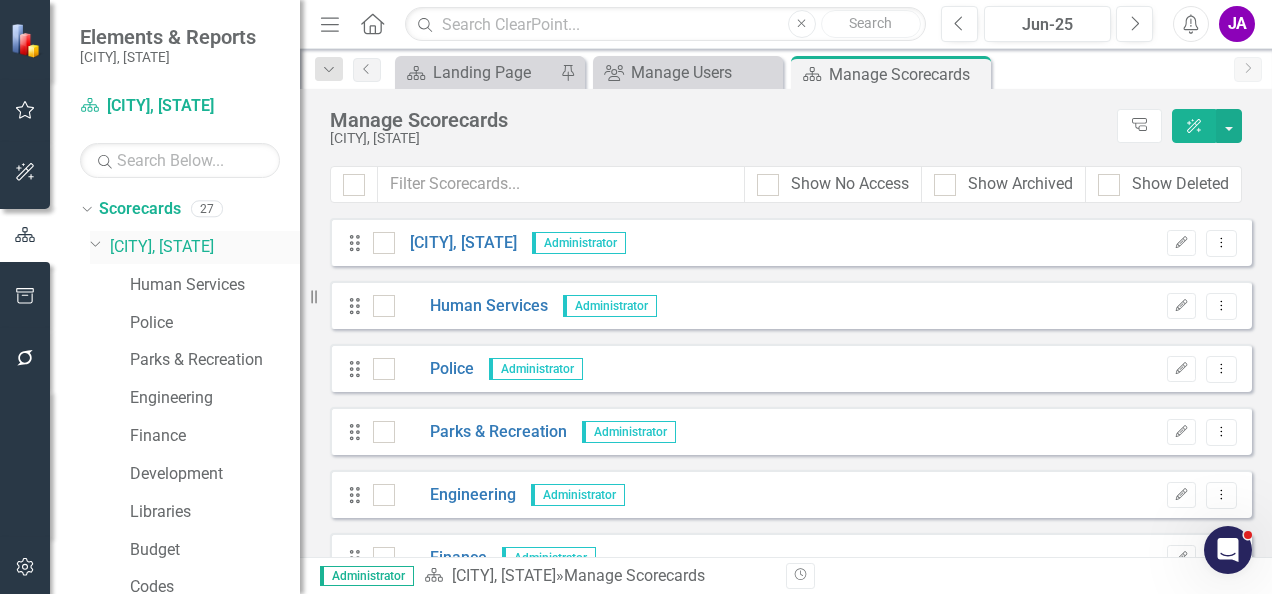click on "Dropdown" at bounding box center (96, 243) 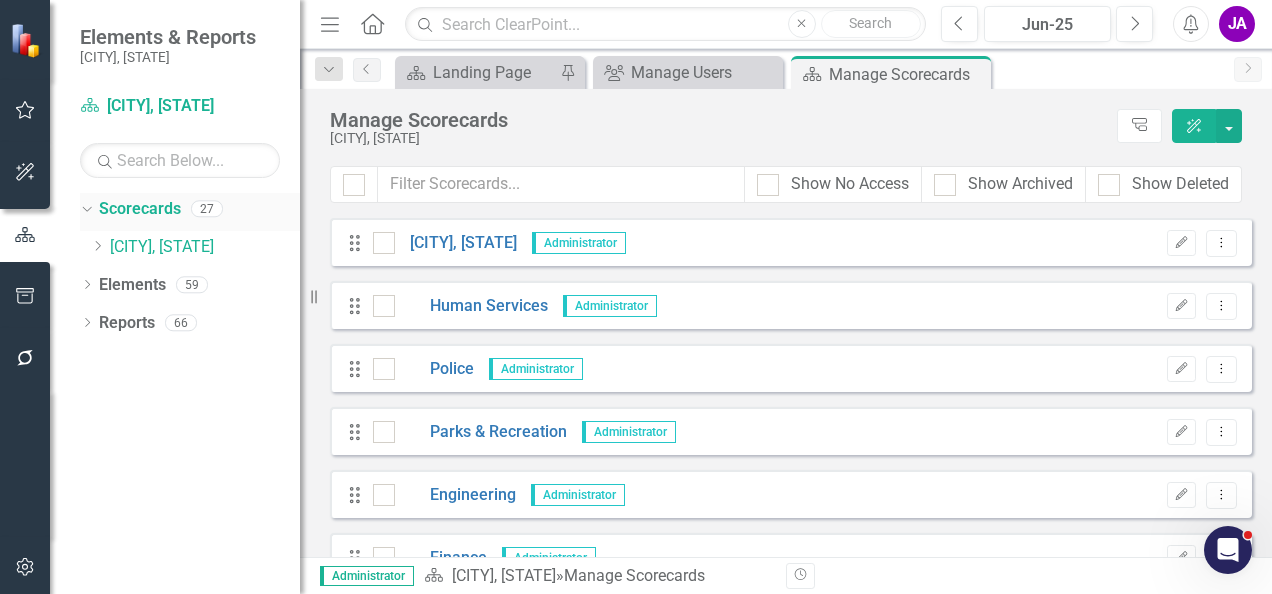 click on "Scorecards" at bounding box center [140, 209] 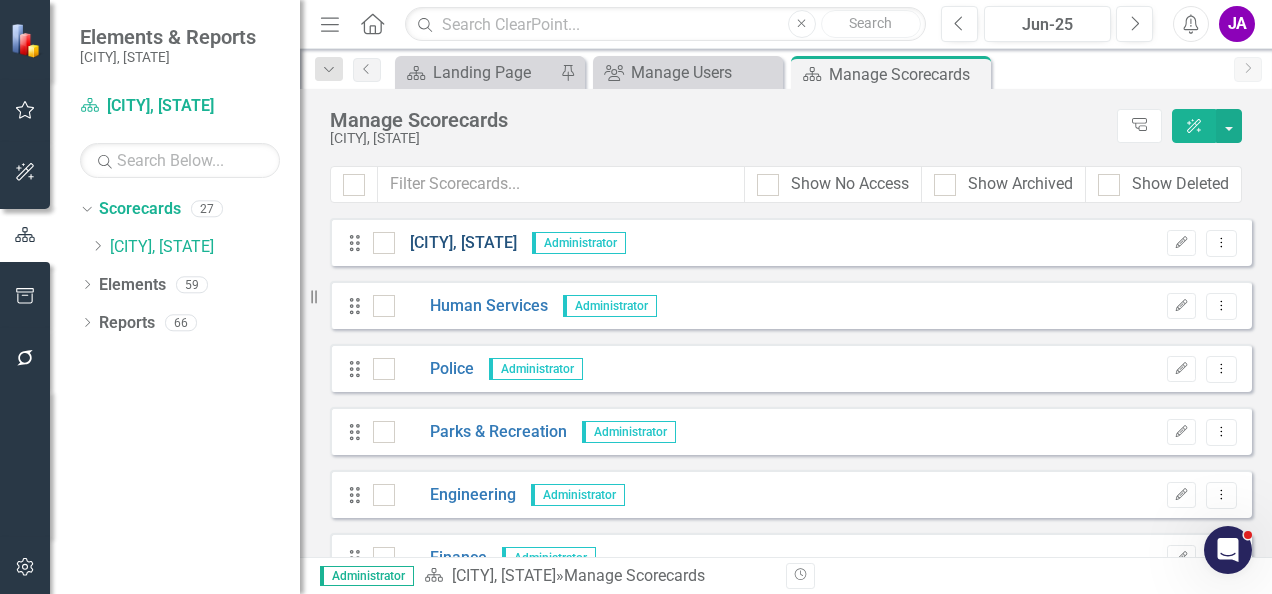 click on "[CITY], [STATE]" at bounding box center [456, 243] 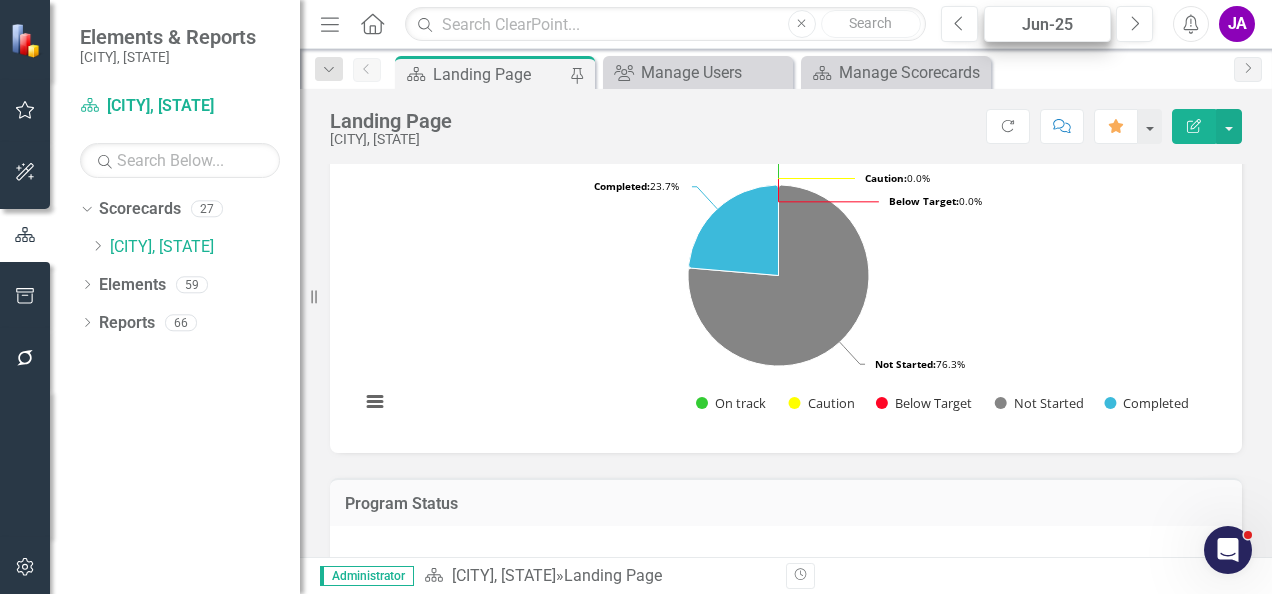 scroll, scrollTop: 540, scrollLeft: 0, axis: vertical 